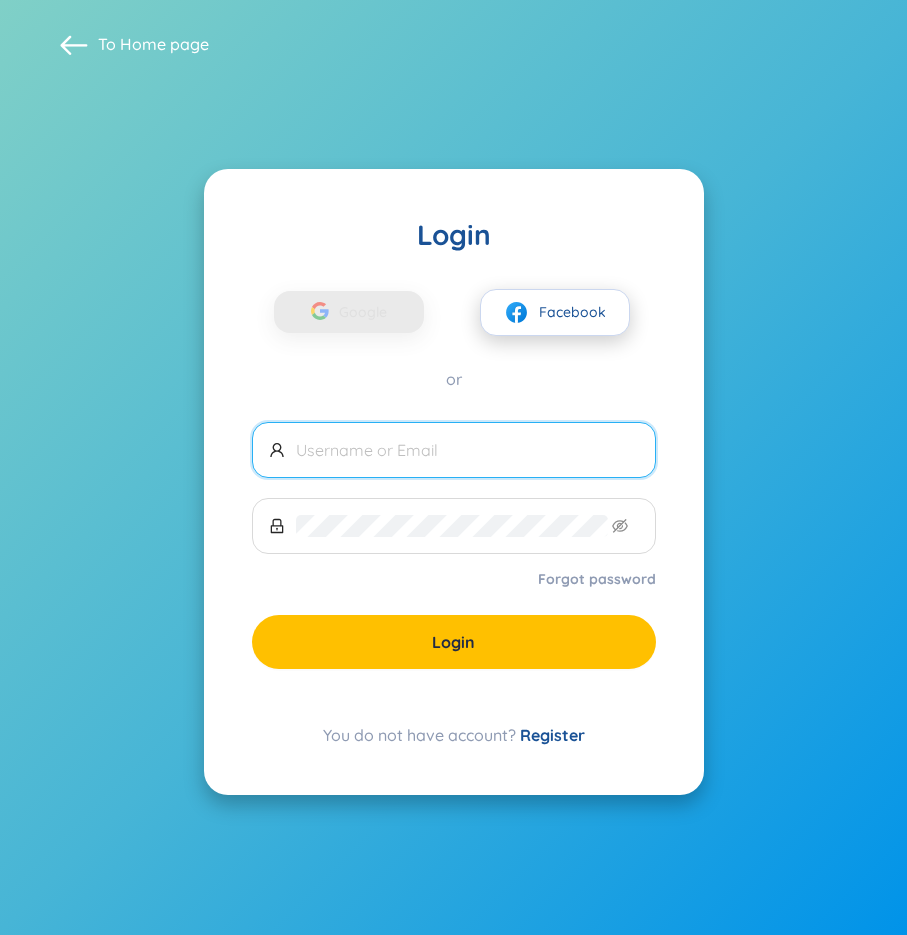 scroll, scrollTop: 0, scrollLeft: 0, axis: both 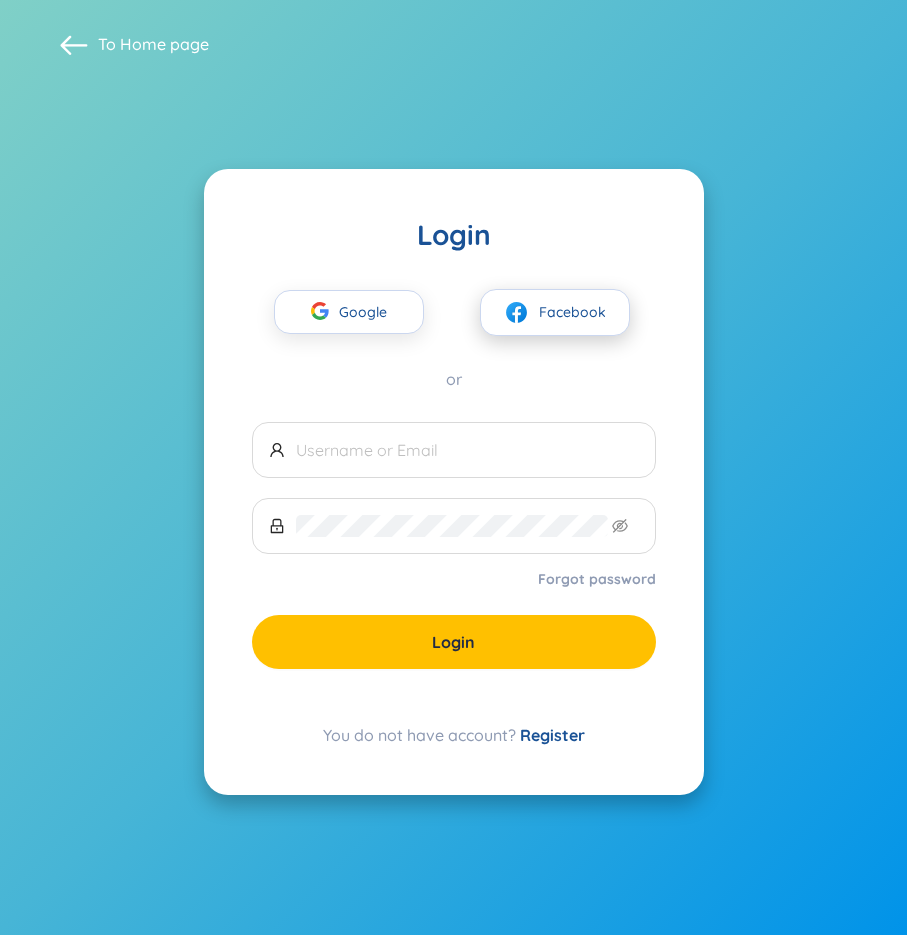 click at bounding box center [516, 312] 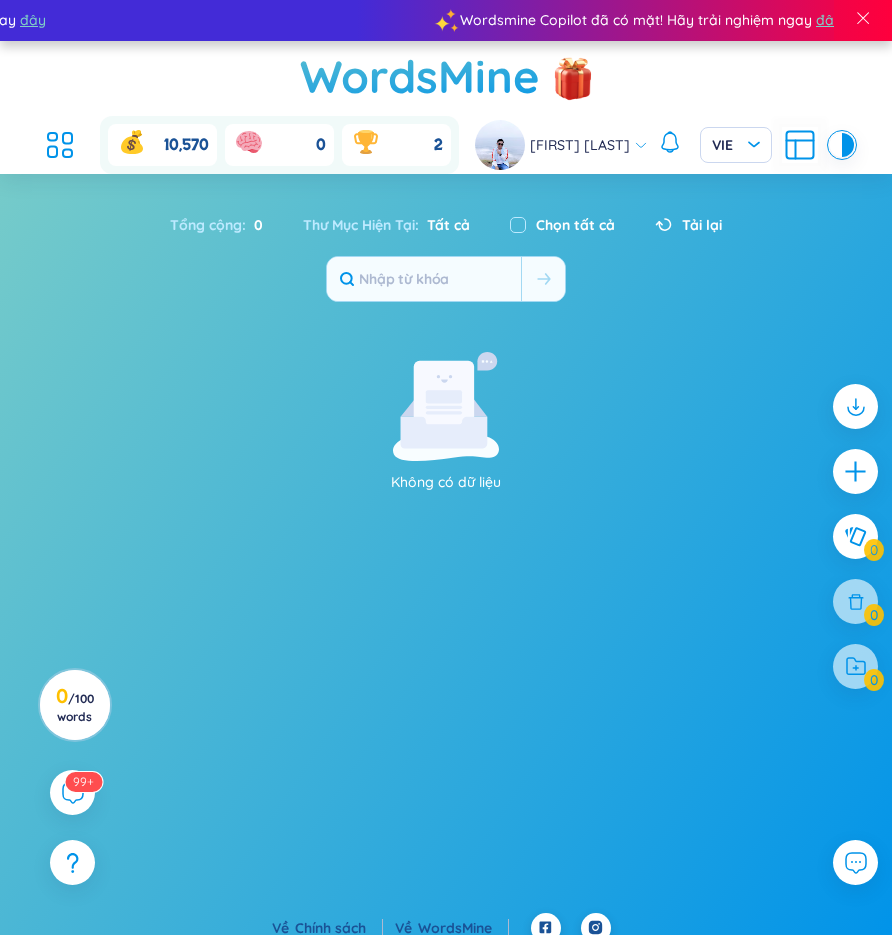 scroll, scrollTop: 0, scrollLeft: 0, axis: both 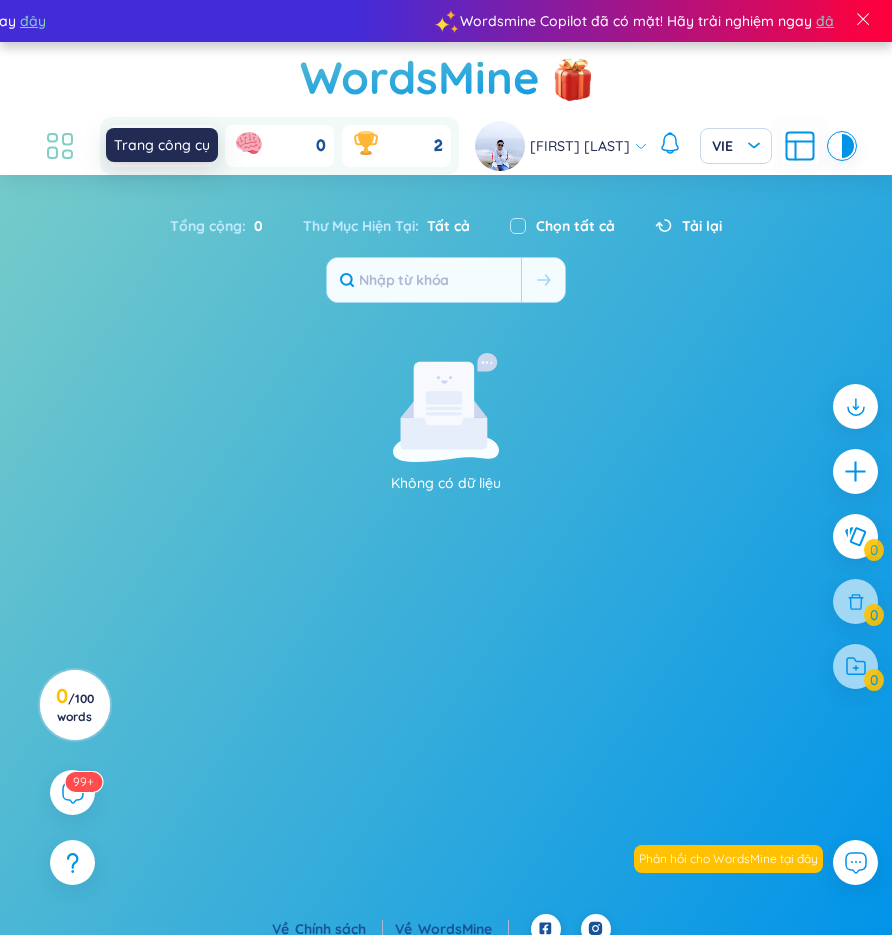 click at bounding box center (60, 146) 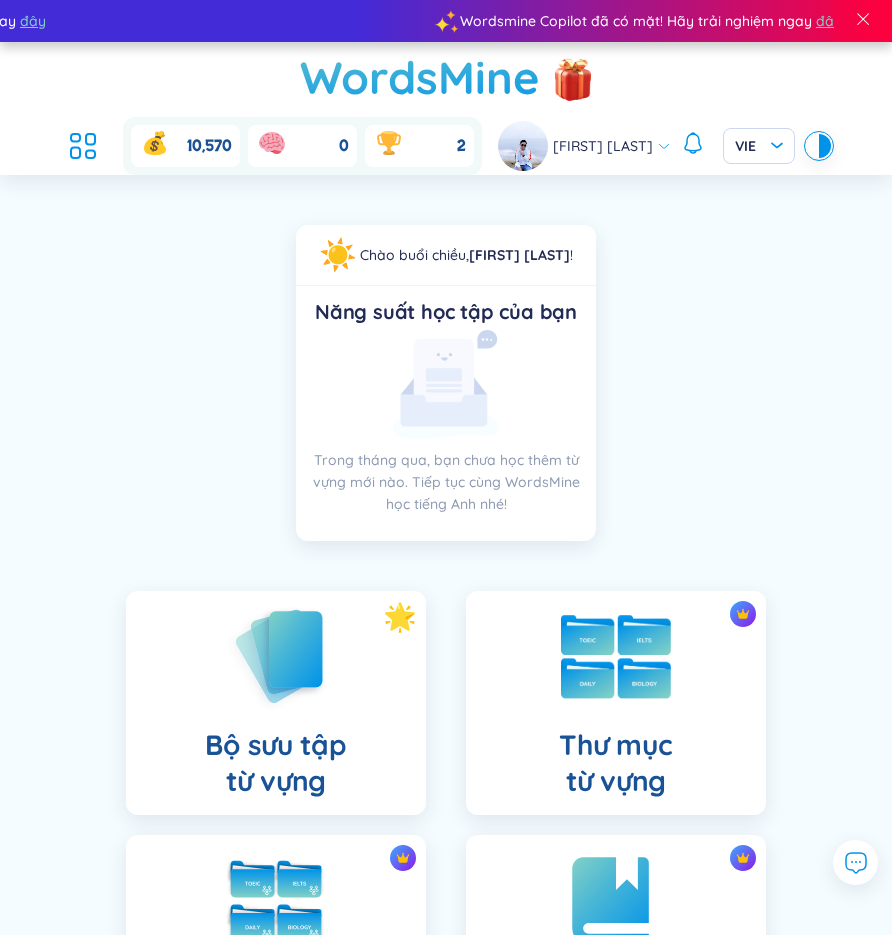 click on "Năng suất học tập của bạn Trong tháng qua, bạn chưa học thêm từ vựng mới nào. Tiếp tục cùng WordsMine học tiếng Anh nhé!" at bounding box center [446, 413] 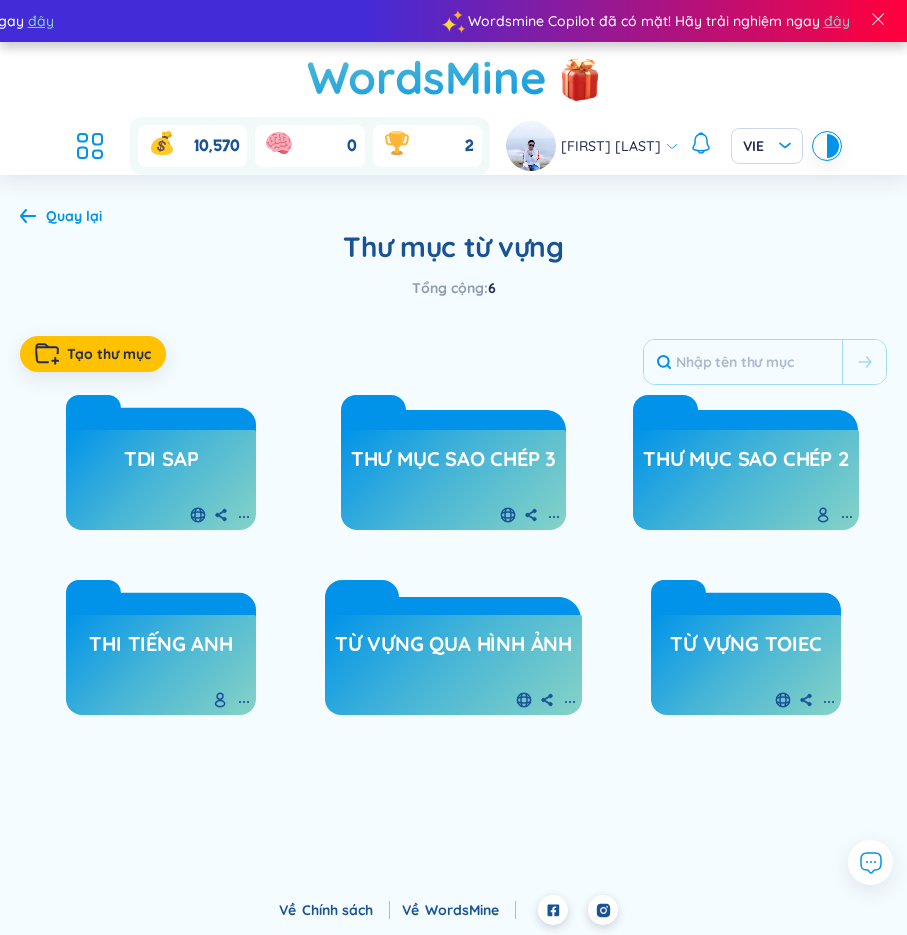 click on "thư mục sao chép 3" at bounding box center [453, 464] 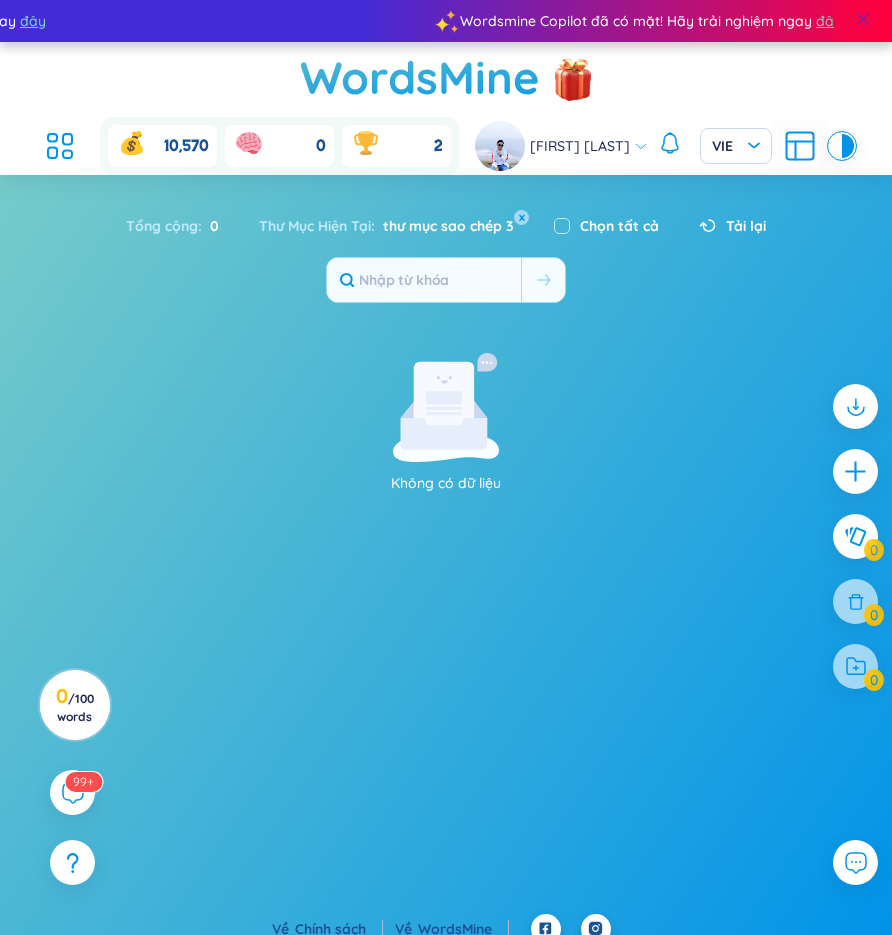 click at bounding box center [863, 21] 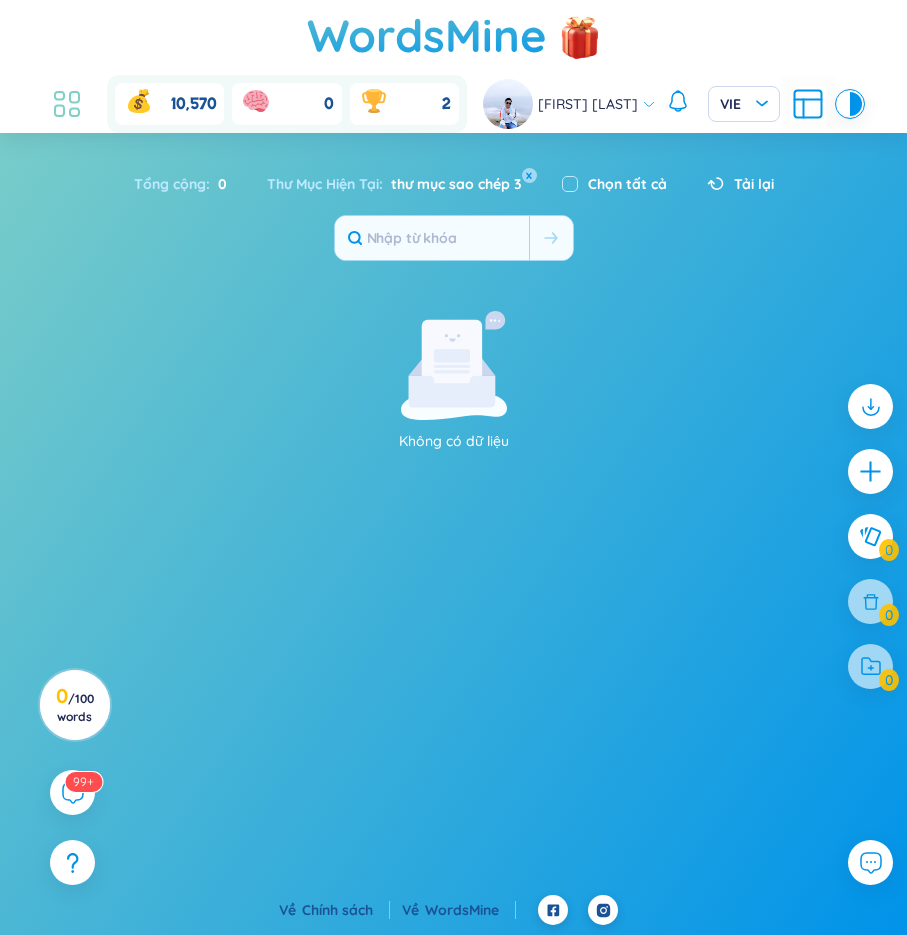 click at bounding box center (59, 96) 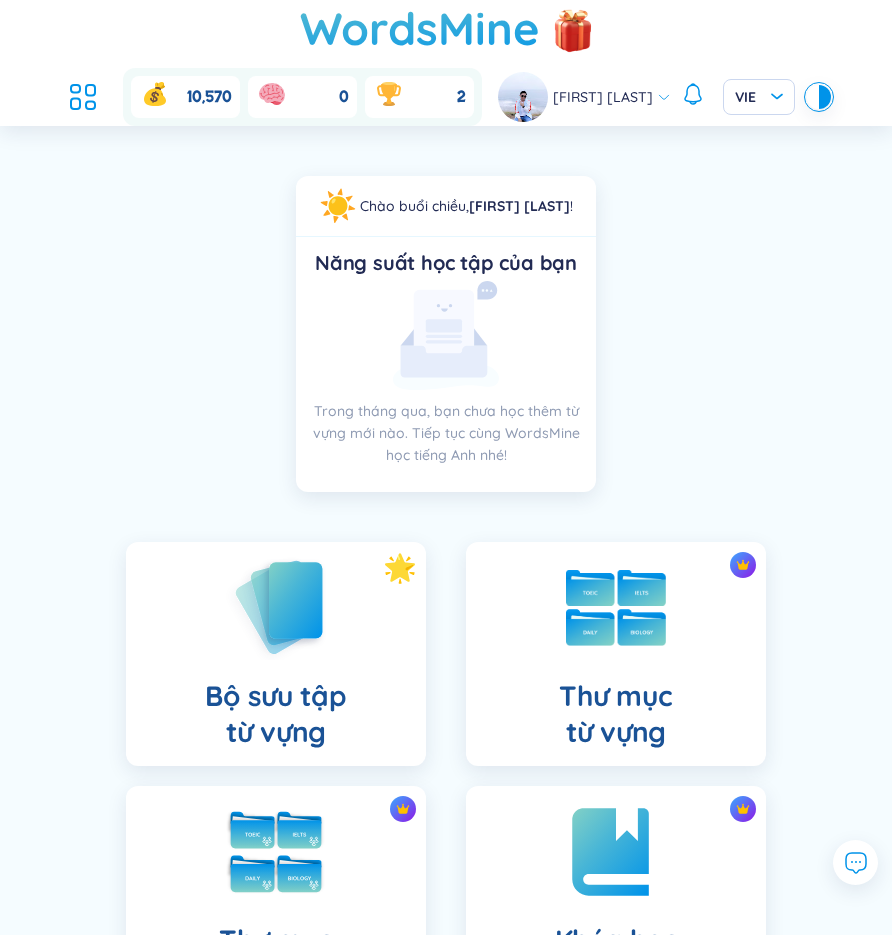 scroll, scrollTop: 0, scrollLeft: 0, axis: both 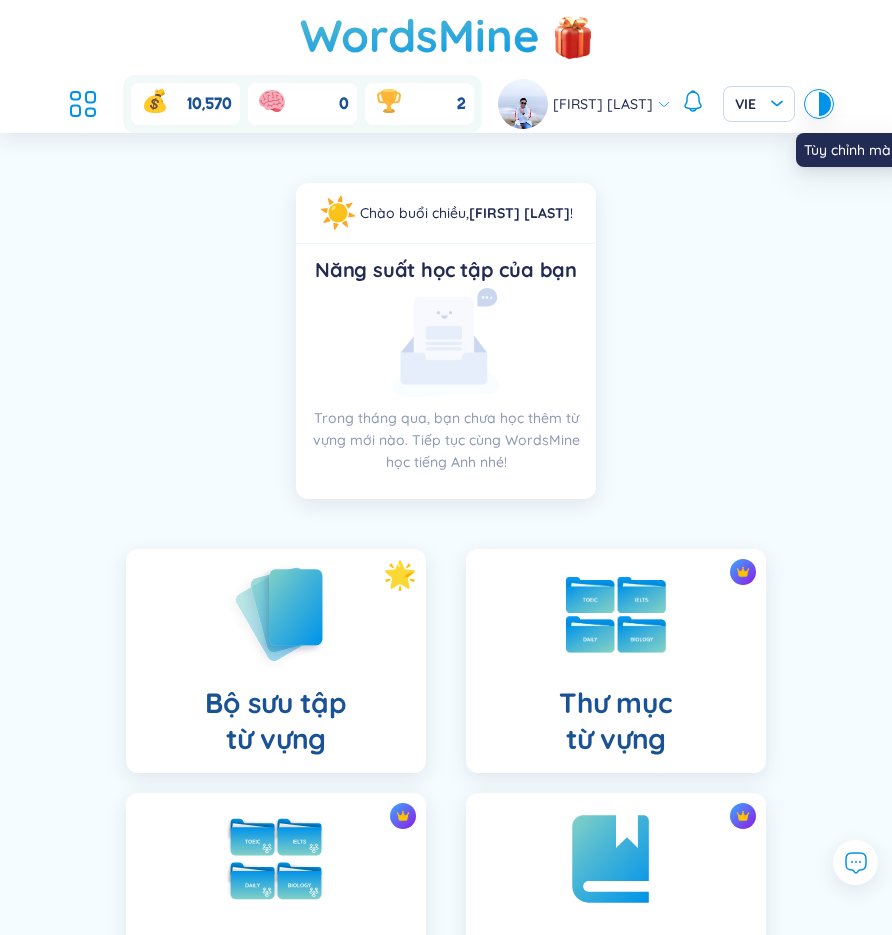 click at bounding box center [813, 104] 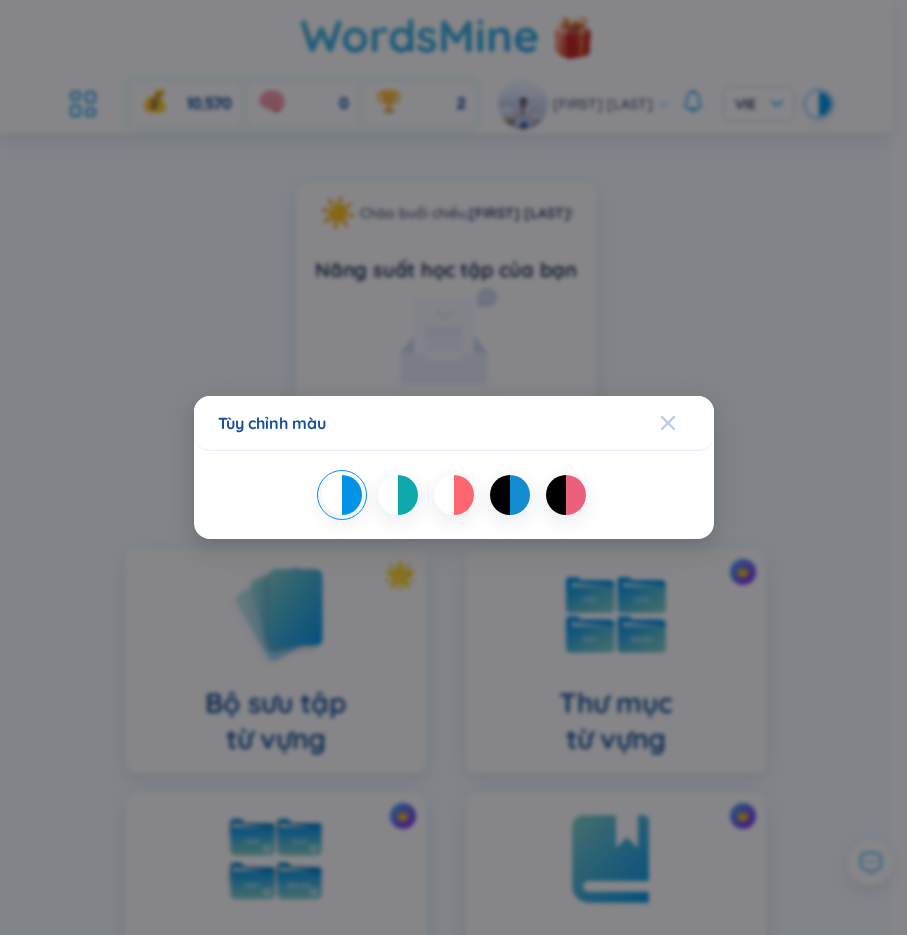 click at bounding box center (687, 423) 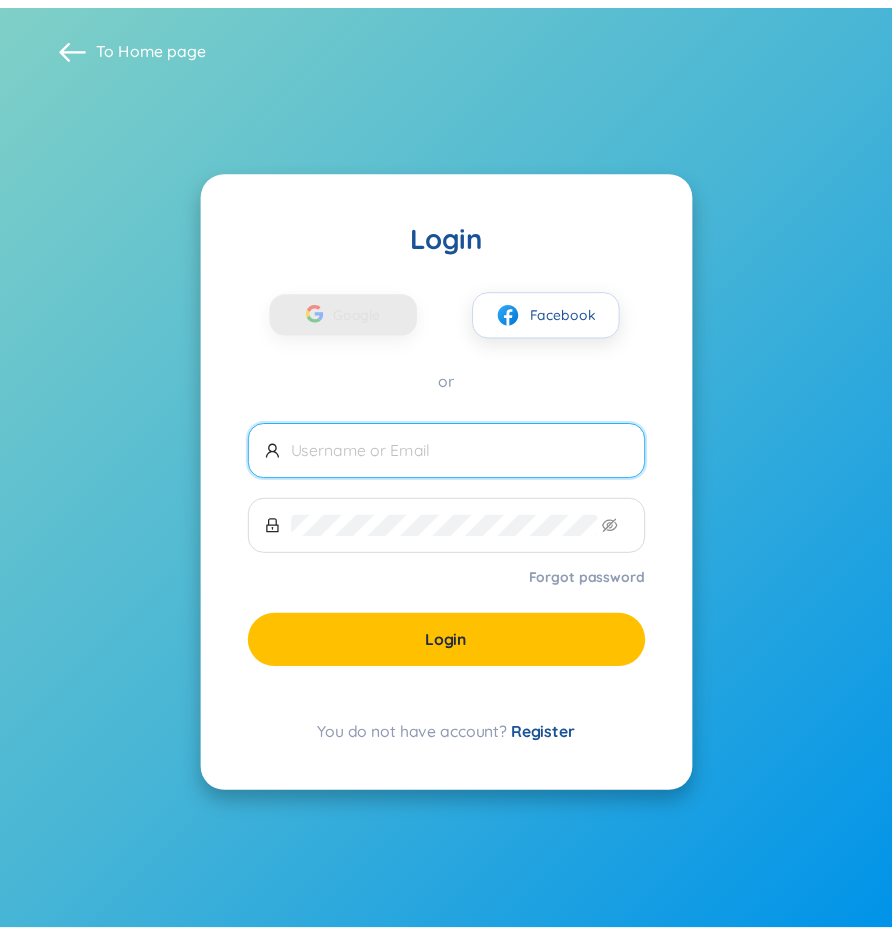 scroll, scrollTop: 0, scrollLeft: 0, axis: both 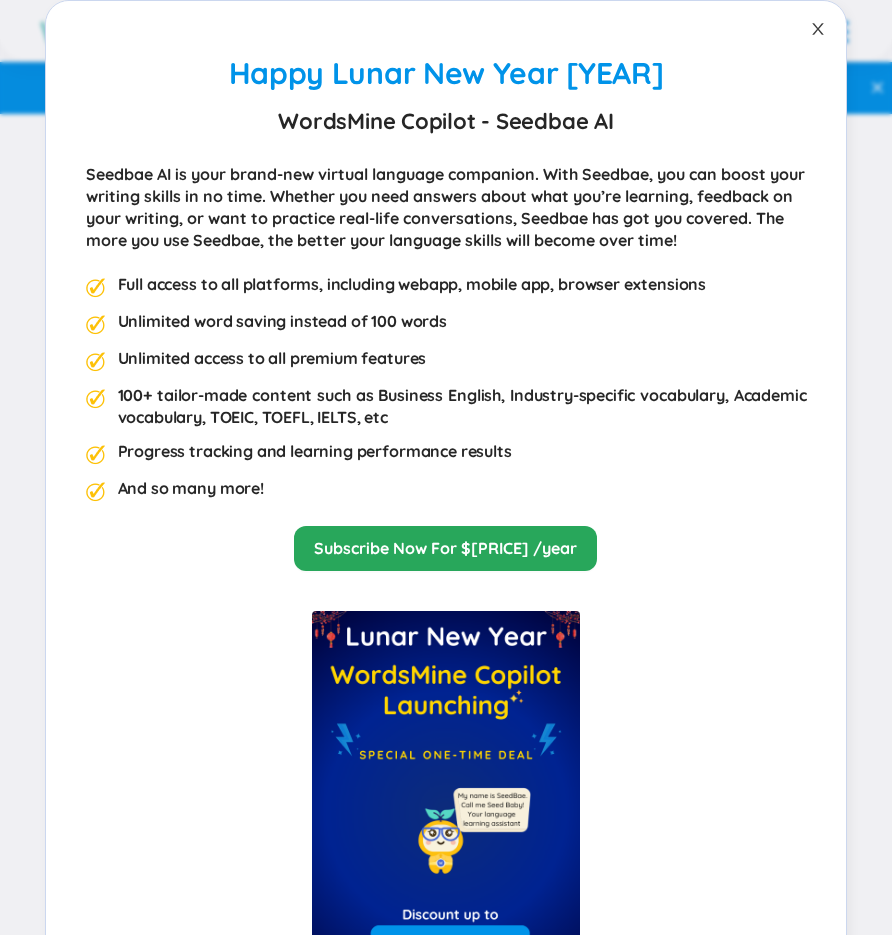 click at bounding box center [818, 29] 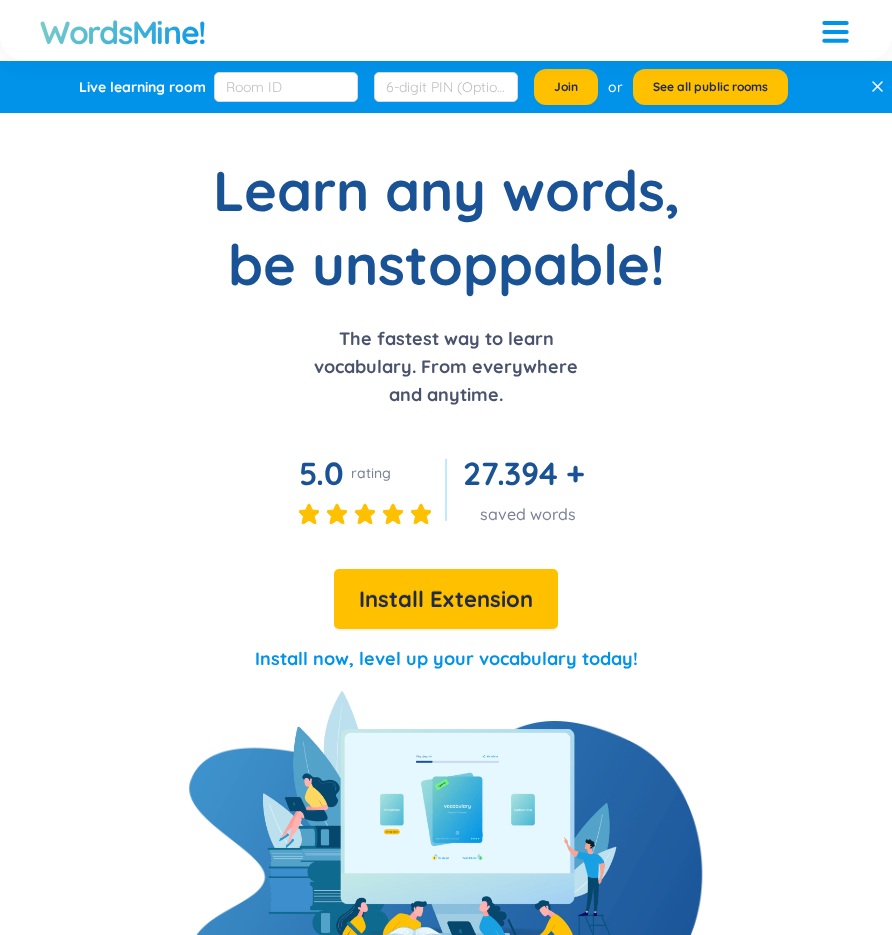 scroll, scrollTop: 0, scrollLeft: 0, axis: both 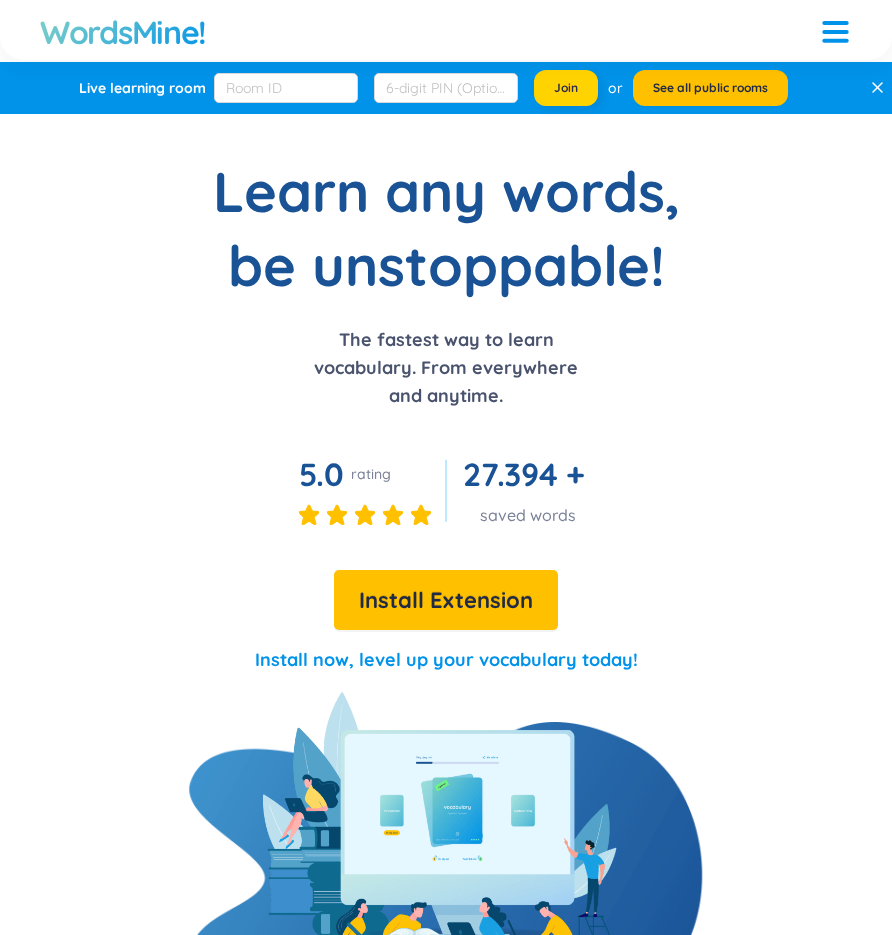 click on "Join" at bounding box center (566, 88) 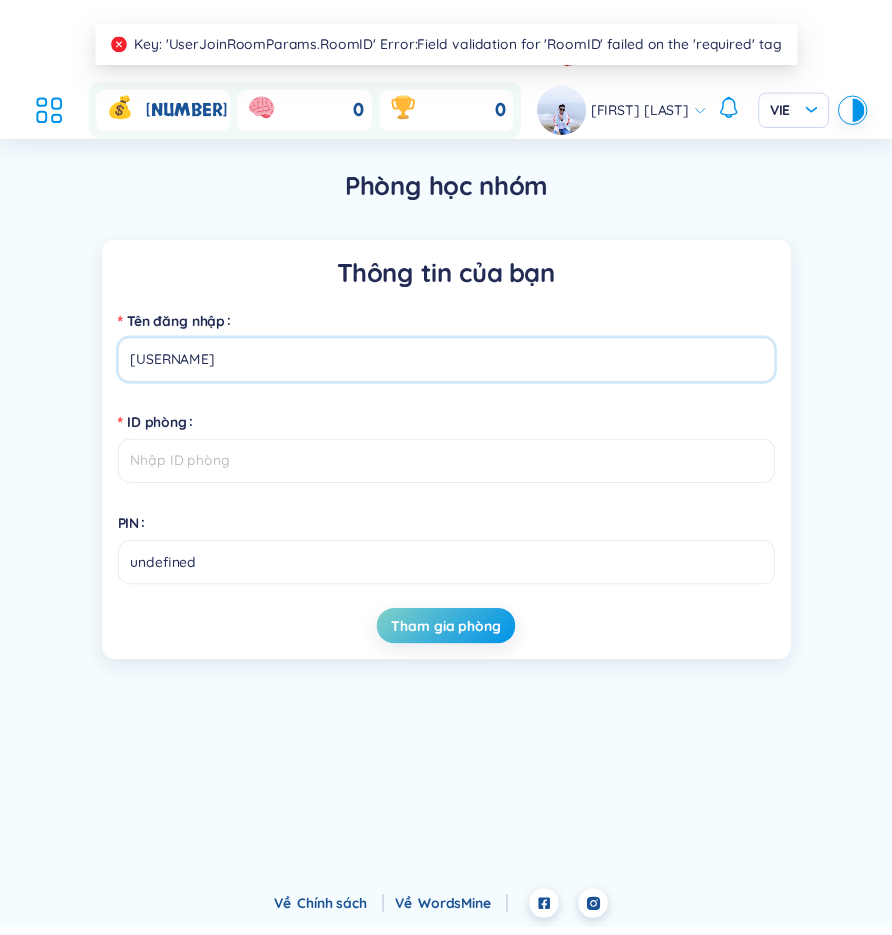 scroll, scrollTop: 0, scrollLeft: 0, axis: both 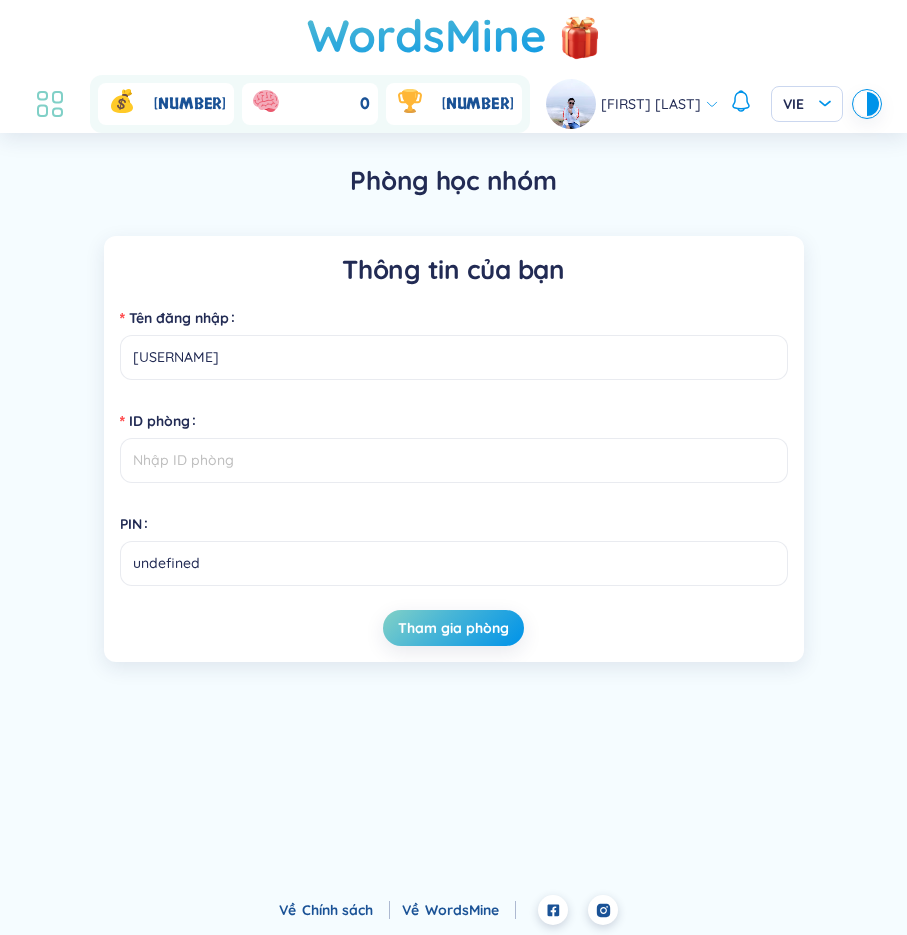 click at bounding box center (50, 104) 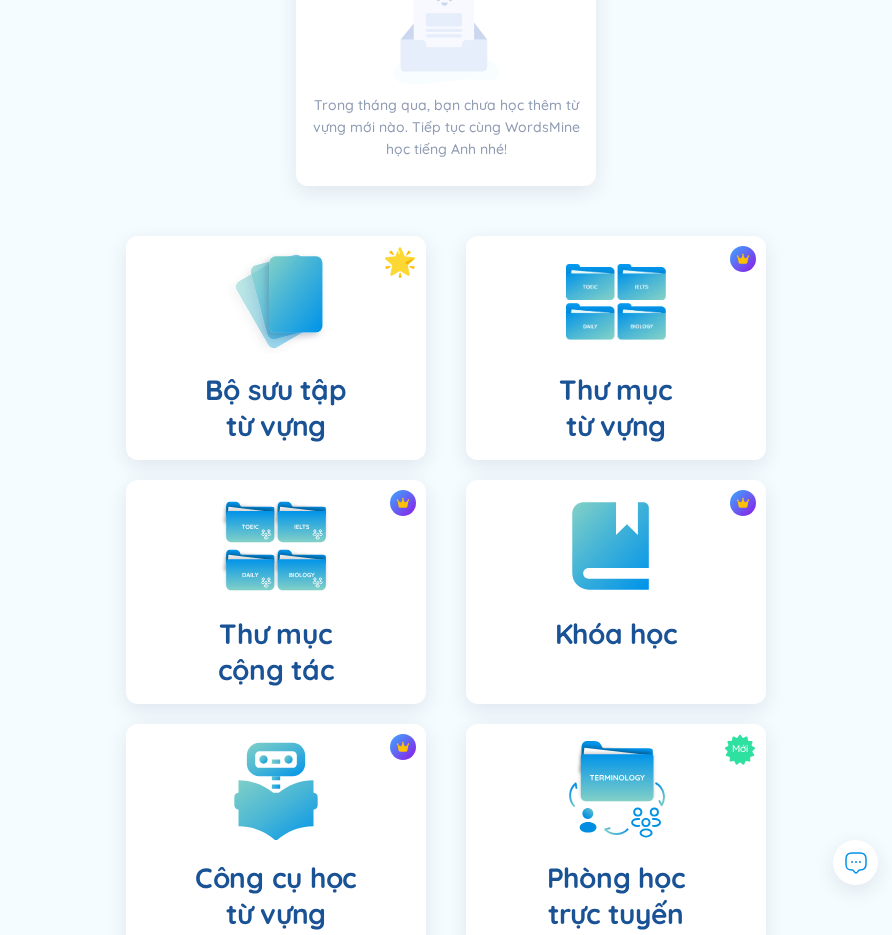 scroll, scrollTop: 360, scrollLeft: 0, axis: vertical 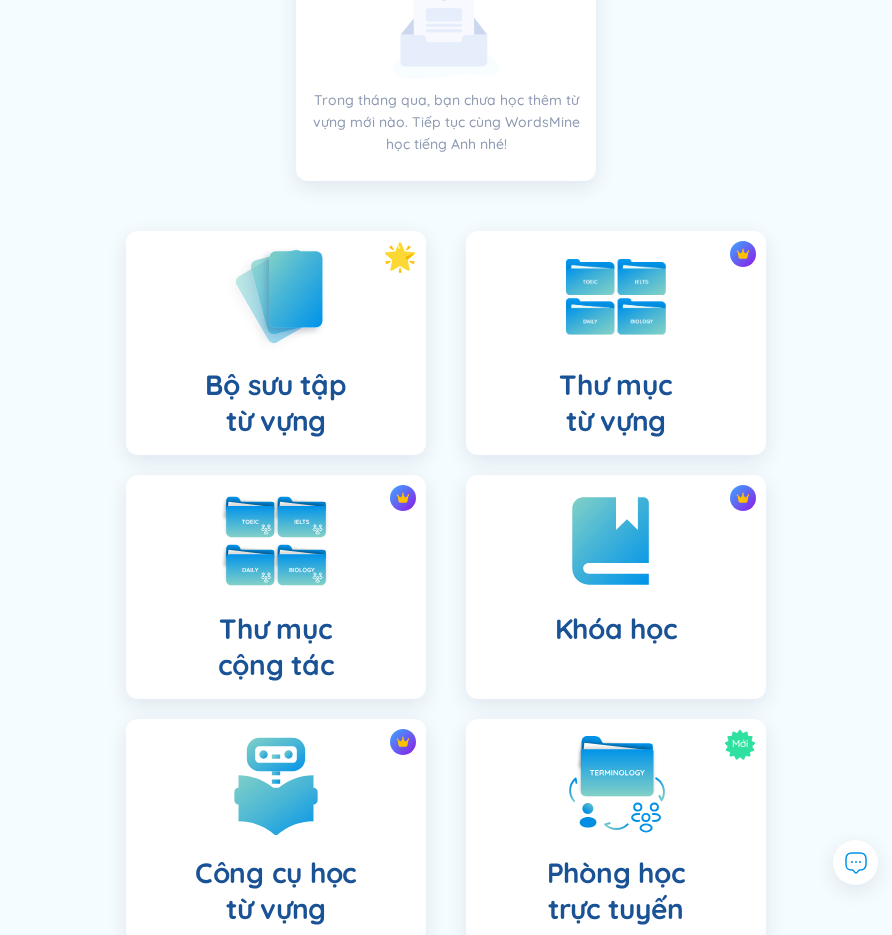 click at bounding box center [276, 541] 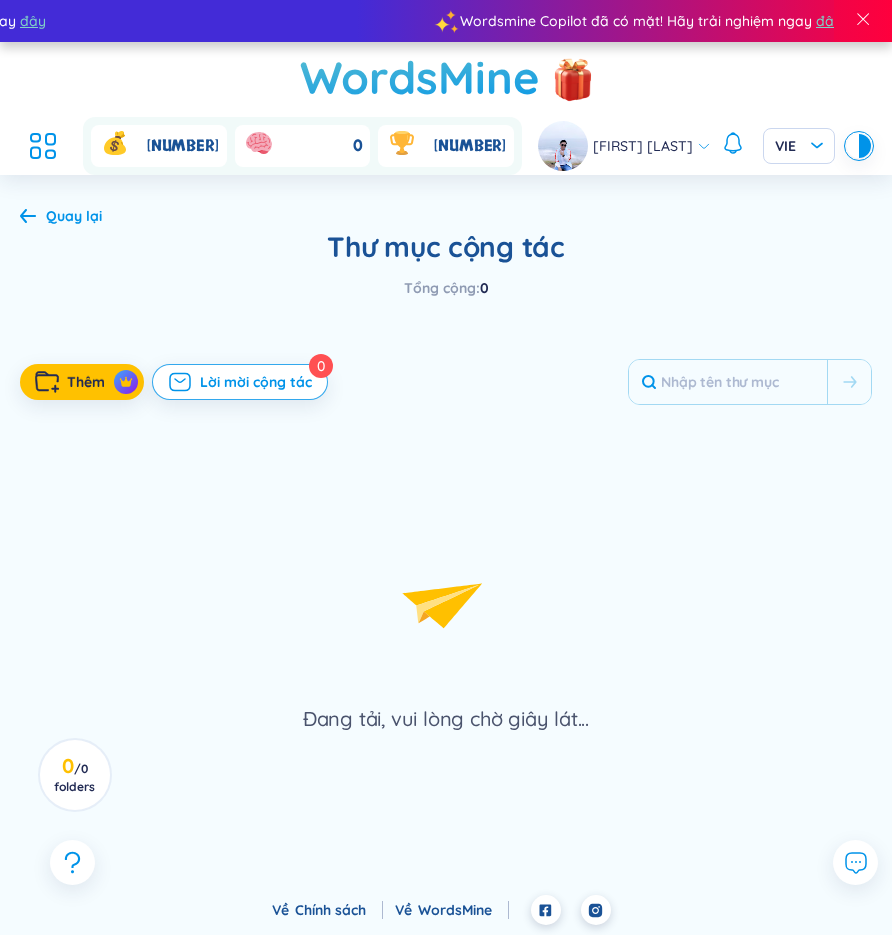 scroll, scrollTop: 0, scrollLeft: 0, axis: both 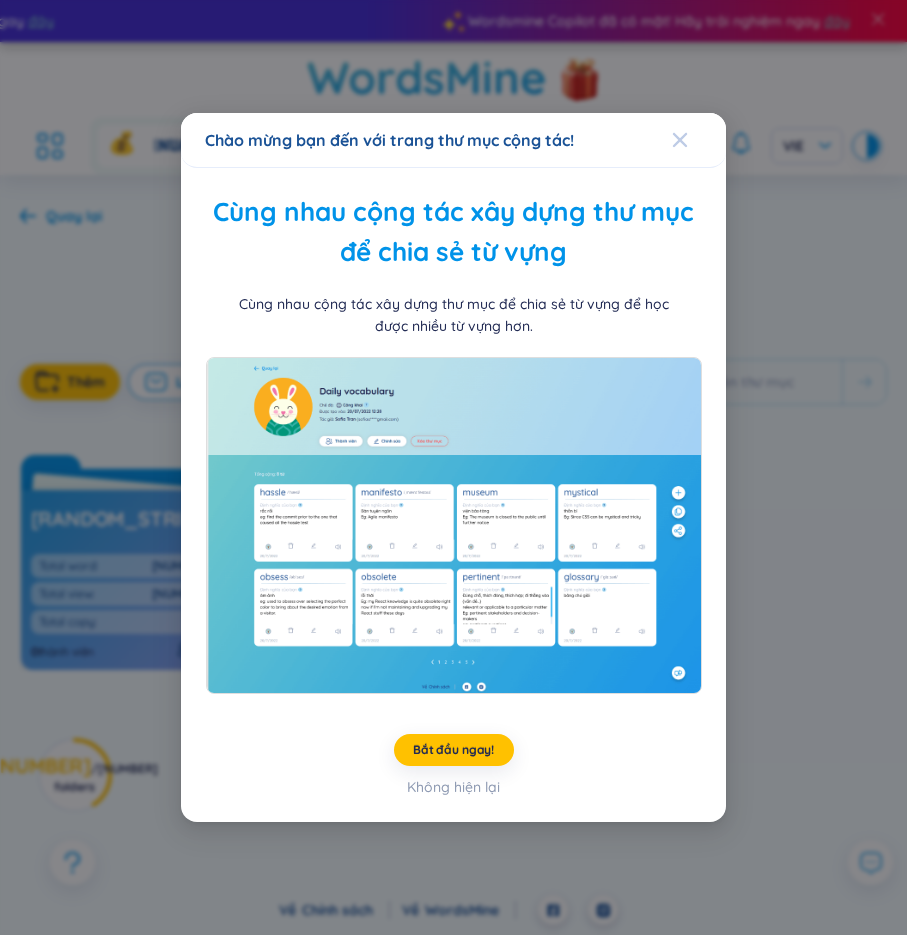 click at bounding box center (680, 140) 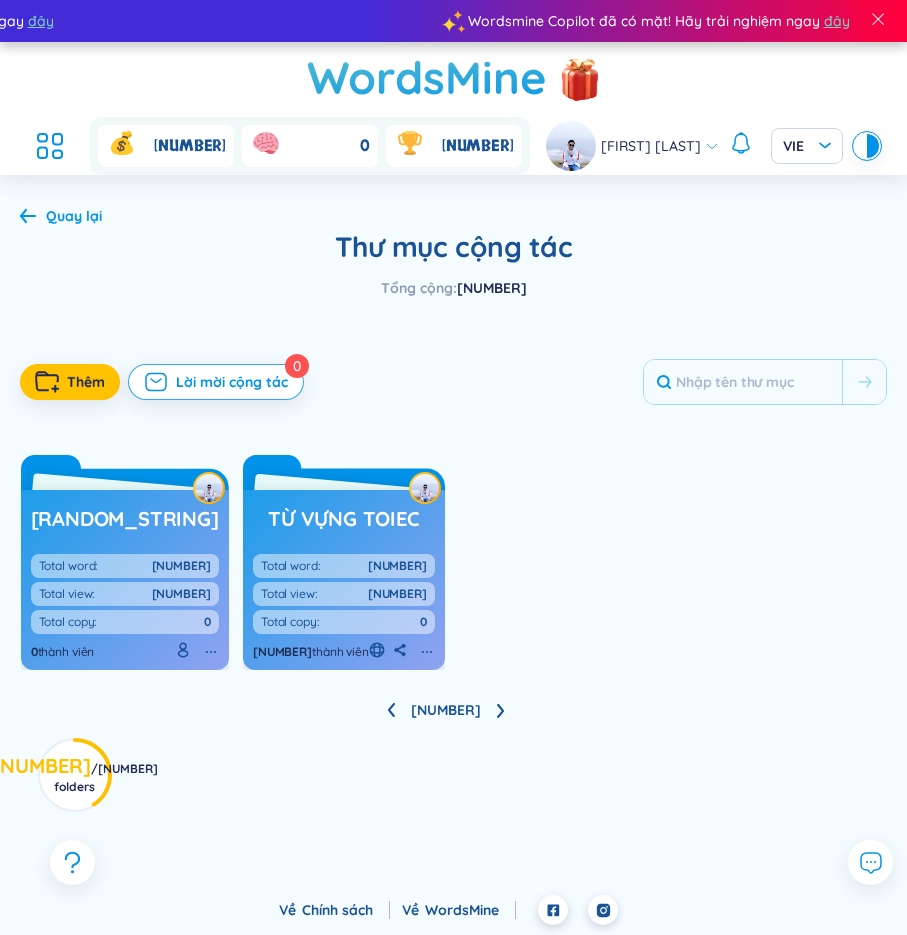click on "từ vựng toiec" at bounding box center (343, 519) 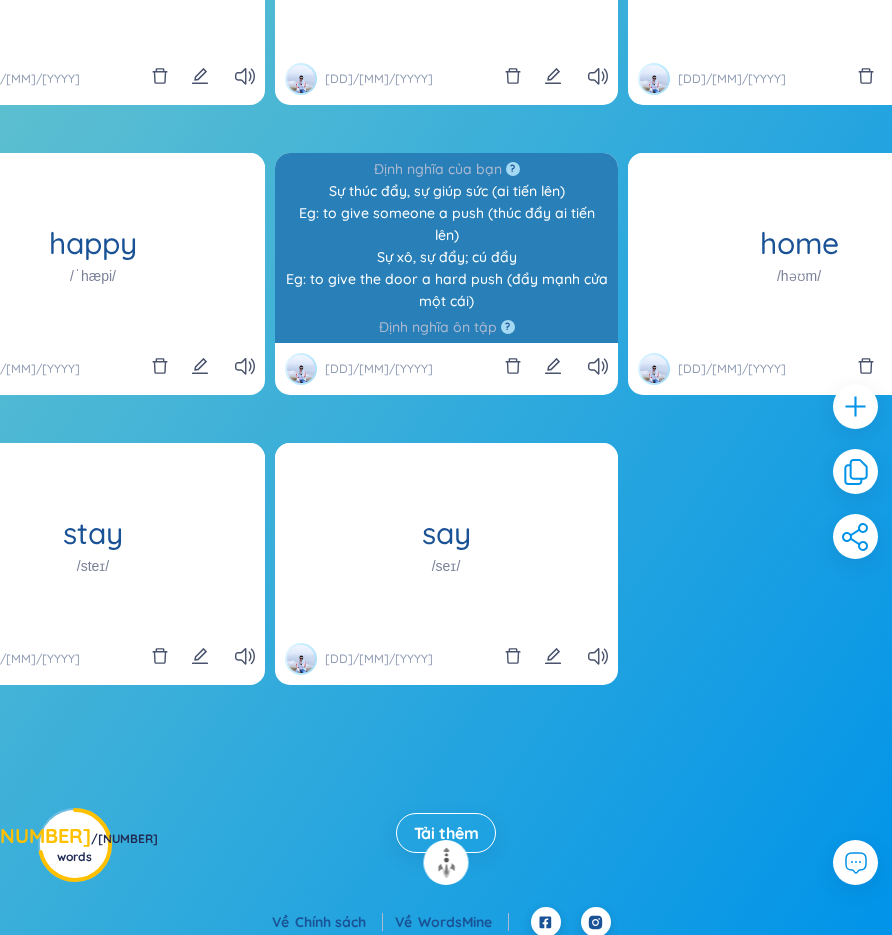 scroll, scrollTop: 732, scrollLeft: 0, axis: vertical 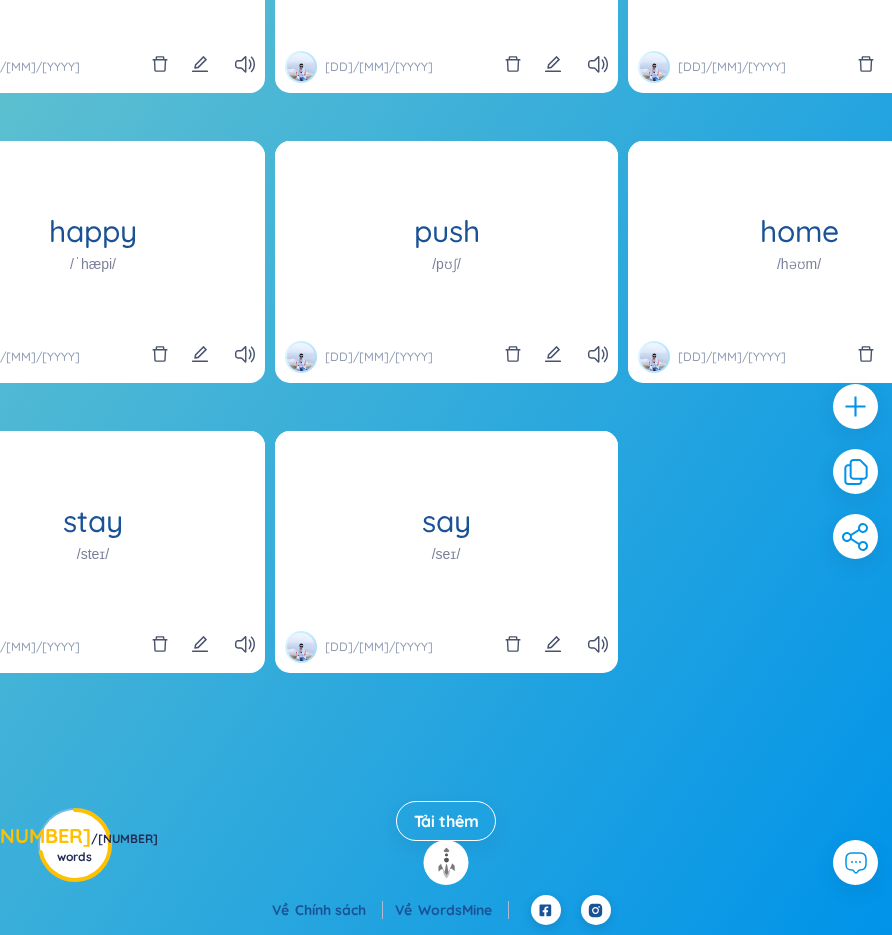 click on "Tải thêm" at bounding box center [446, 821] 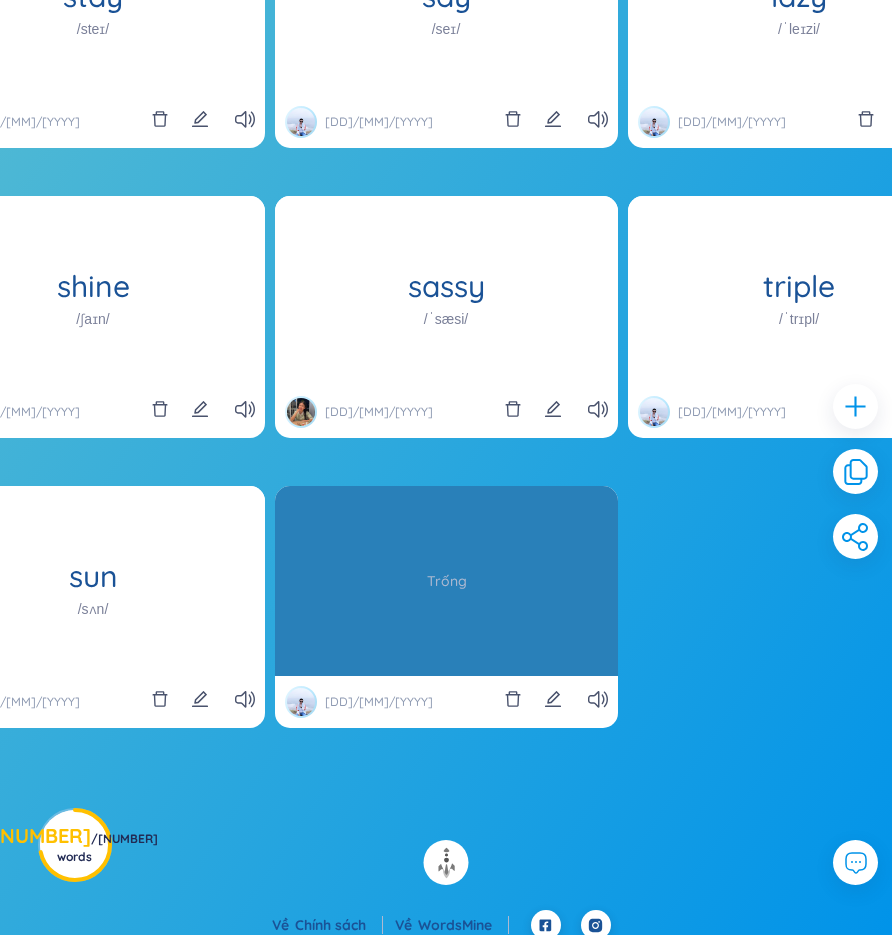 scroll, scrollTop: 1272, scrollLeft: 0, axis: vertical 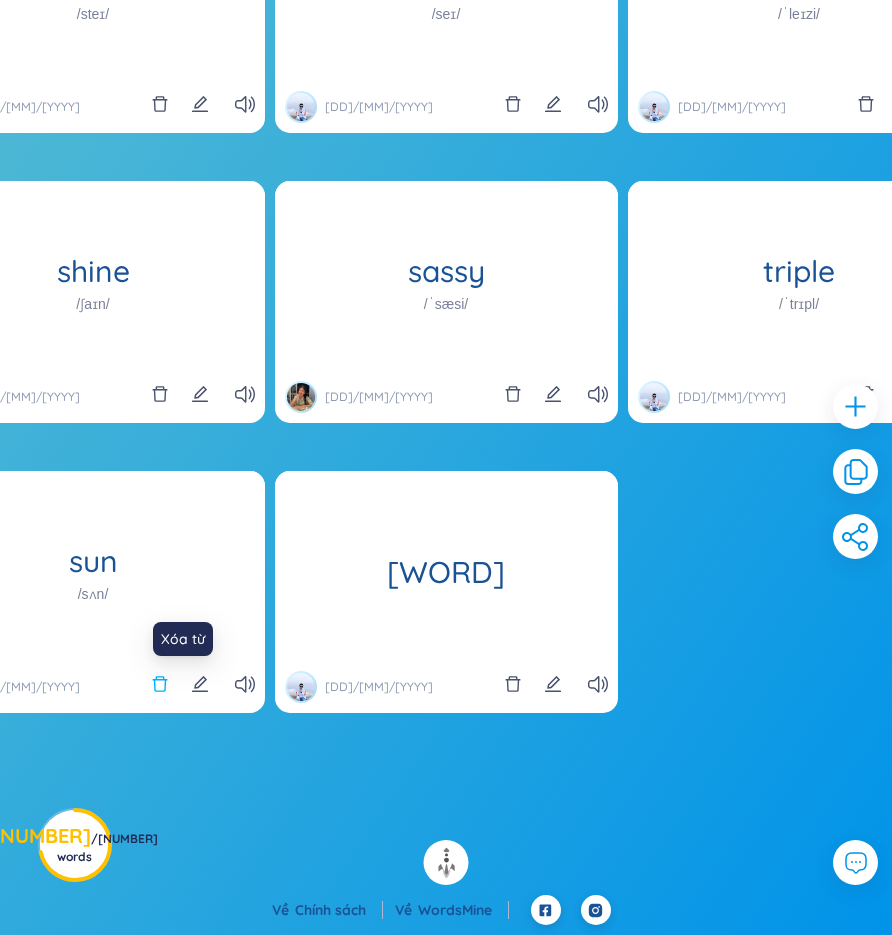 click at bounding box center [160, 684] 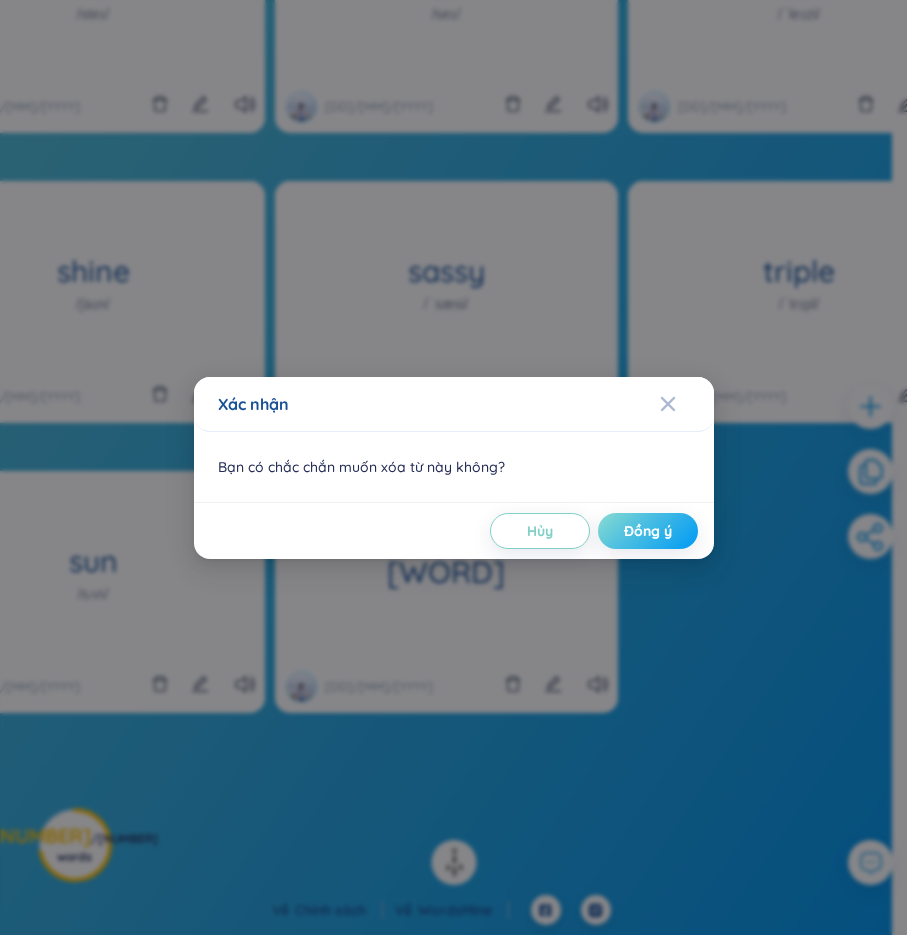 click on "Đồng ý" at bounding box center (648, 531) 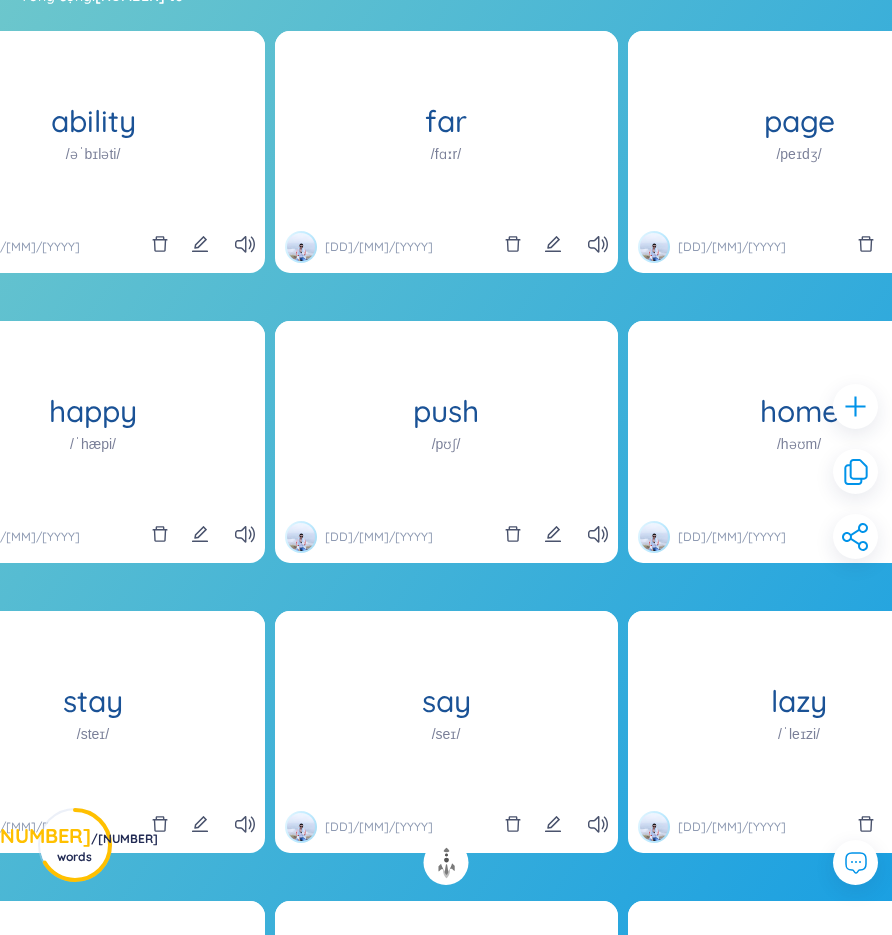 scroll, scrollTop: 192, scrollLeft: 0, axis: vertical 